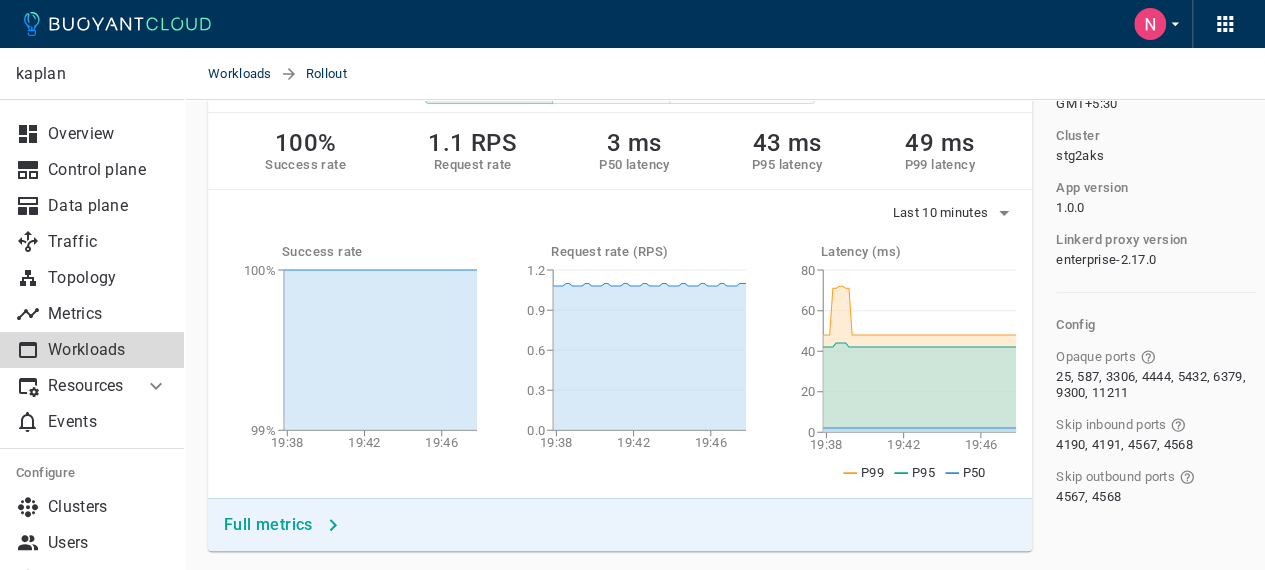 scroll, scrollTop: 100, scrollLeft: 0, axis: vertical 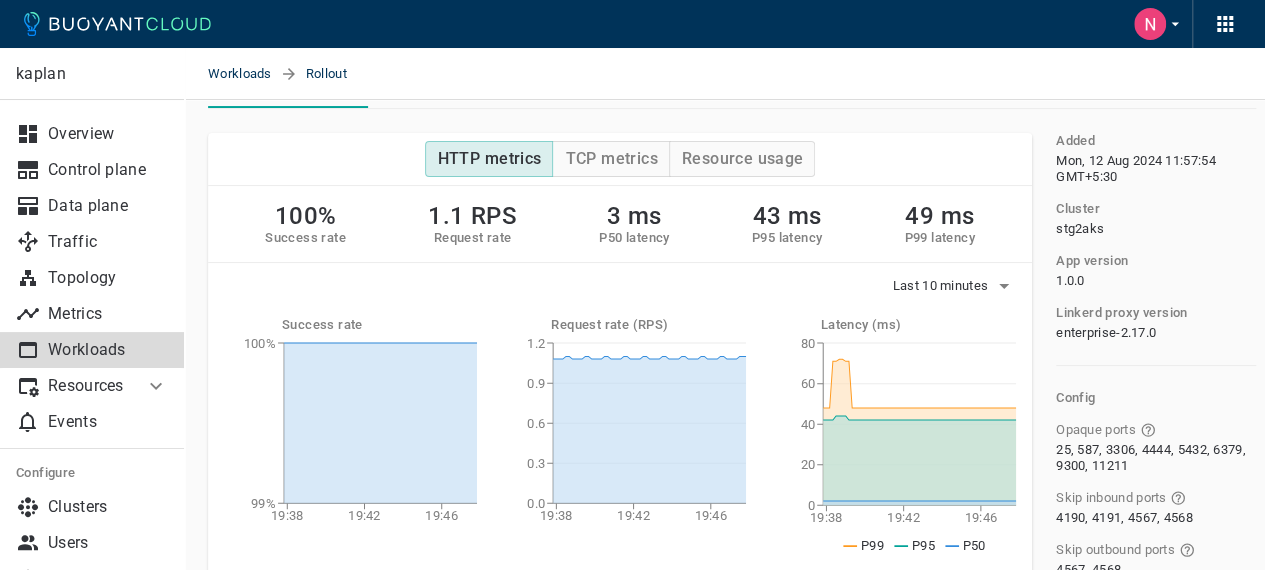 click on "100% Success rate 1.1 RPS Request rate 3 ms P50 latency 43 ms P95 latency 49 ms P99 latency" at bounding box center [620, 224] 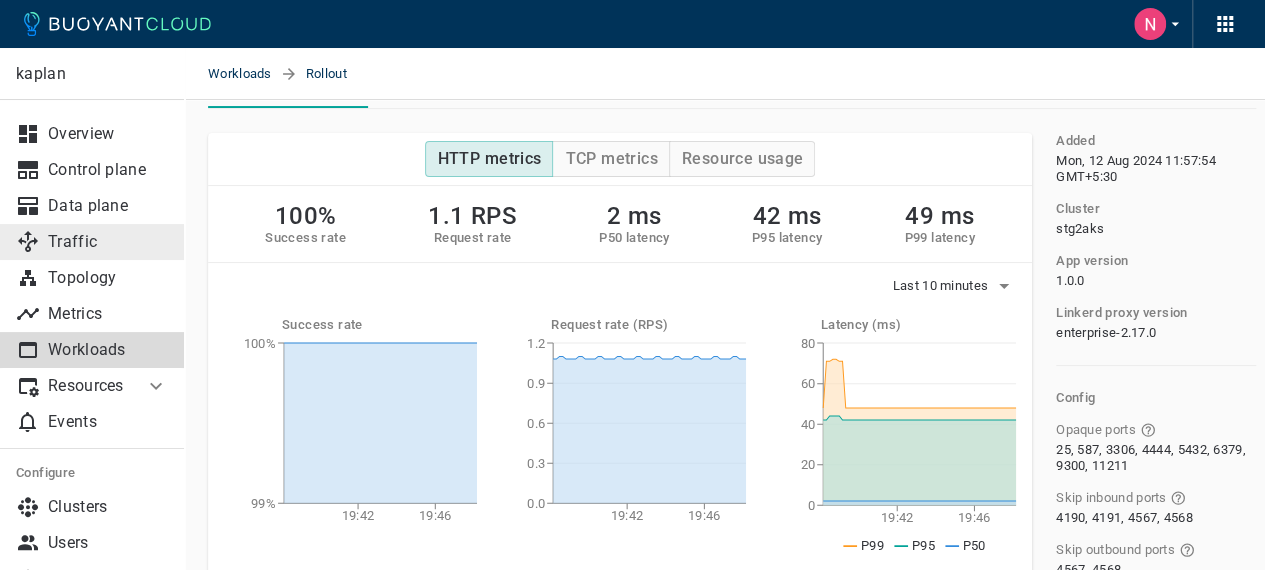 click on "Traffic" at bounding box center [108, 242] 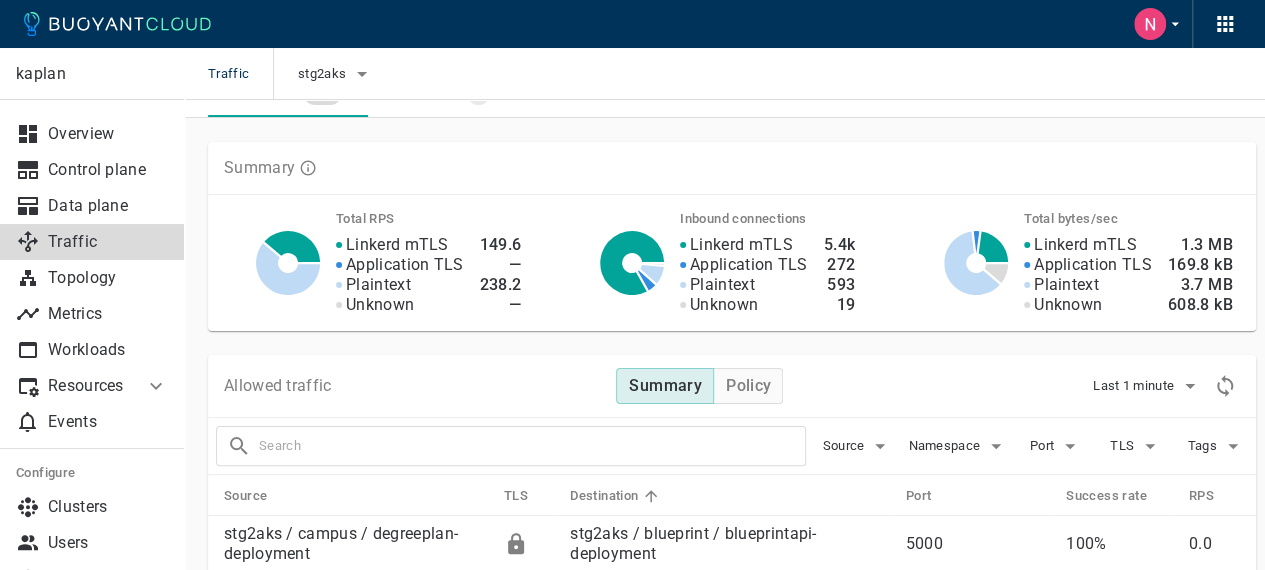 scroll, scrollTop: 0, scrollLeft: 0, axis: both 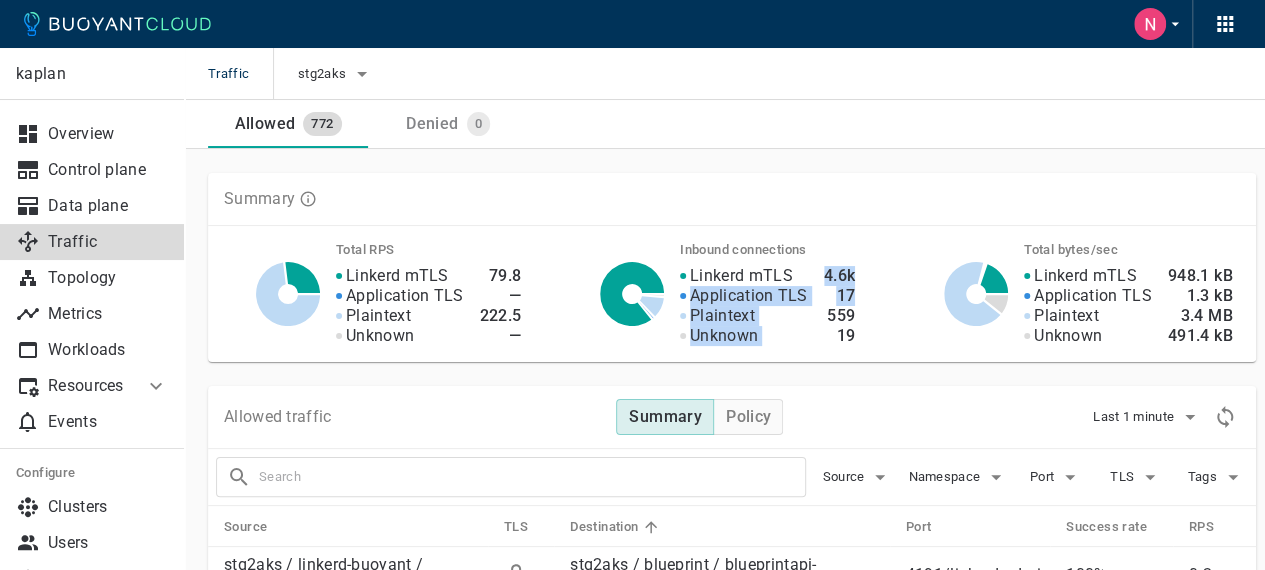 drag, startPoint x: 688, startPoint y: 294, endPoint x: 851, endPoint y: 294, distance: 163 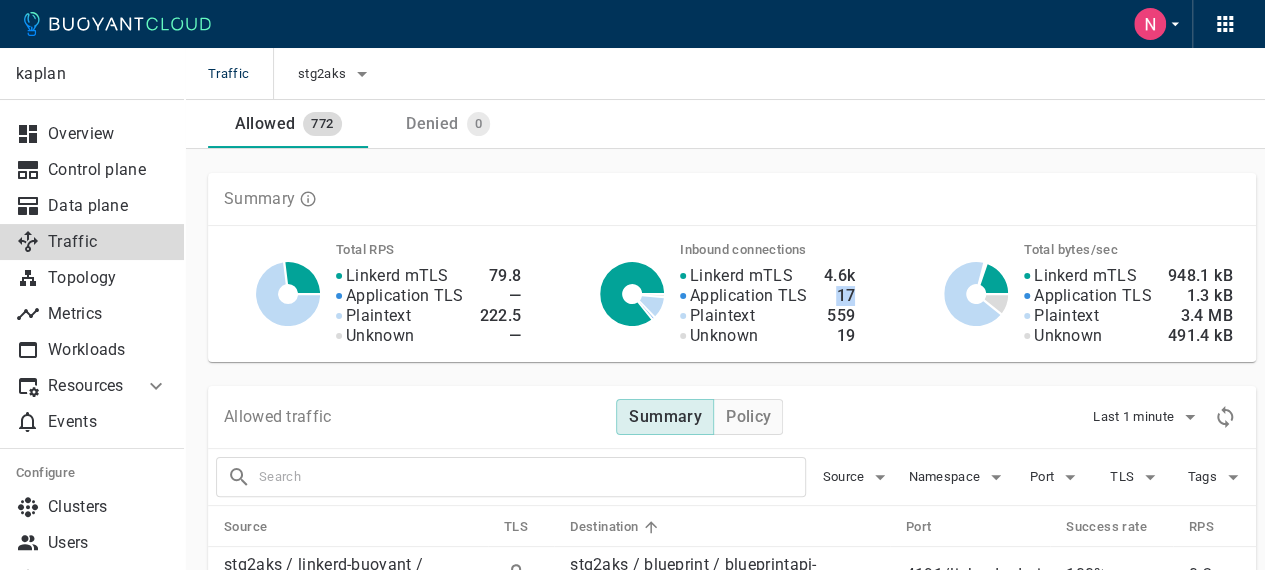 drag, startPoint x: 852, startPoint y: 295, endPoint x: 808, endPoint y: 289, distance: 44.407207 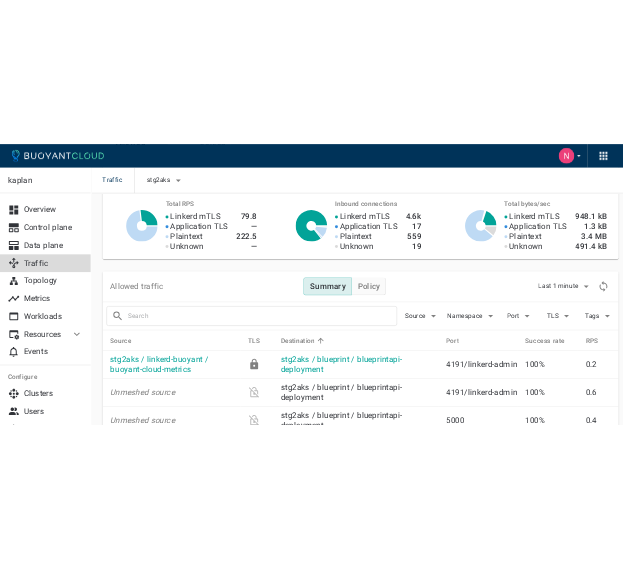 scroll, scrollTop: 200, scrollLeft: 0, axis: vertical 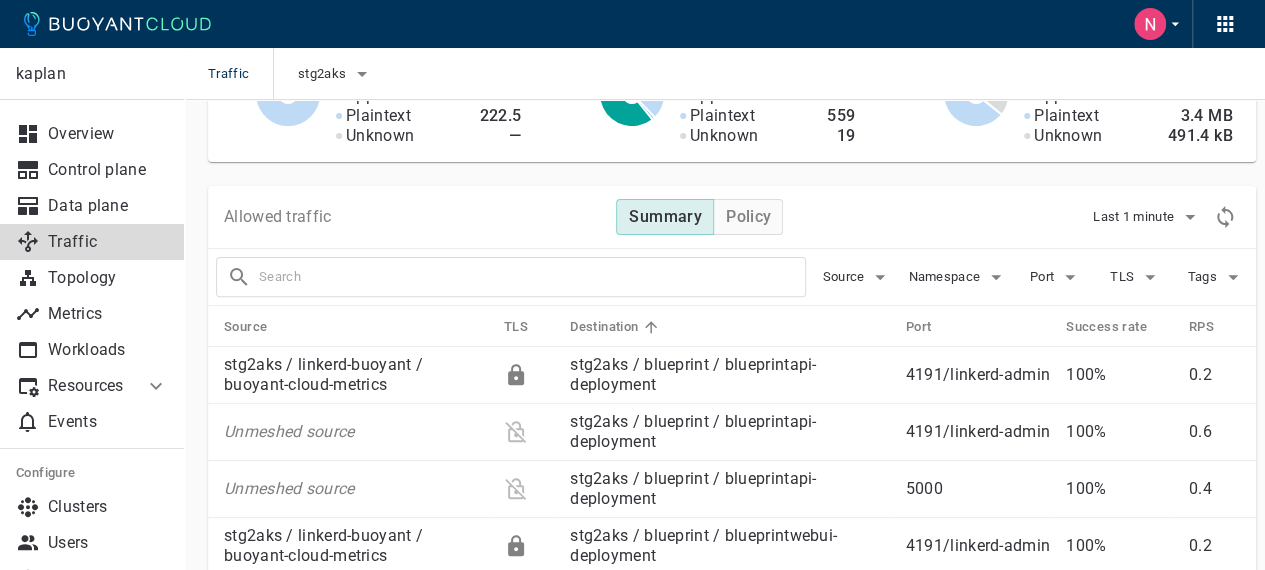 click at bounding box center [532, 277] 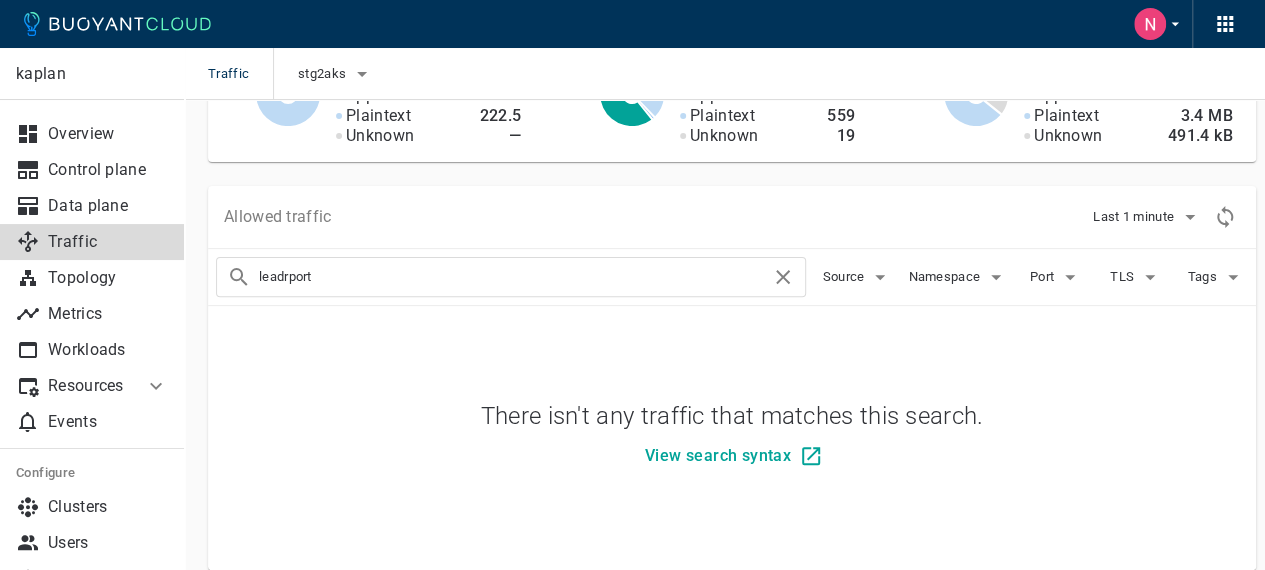 click on "leadrport" at bounding box center [515, 277] 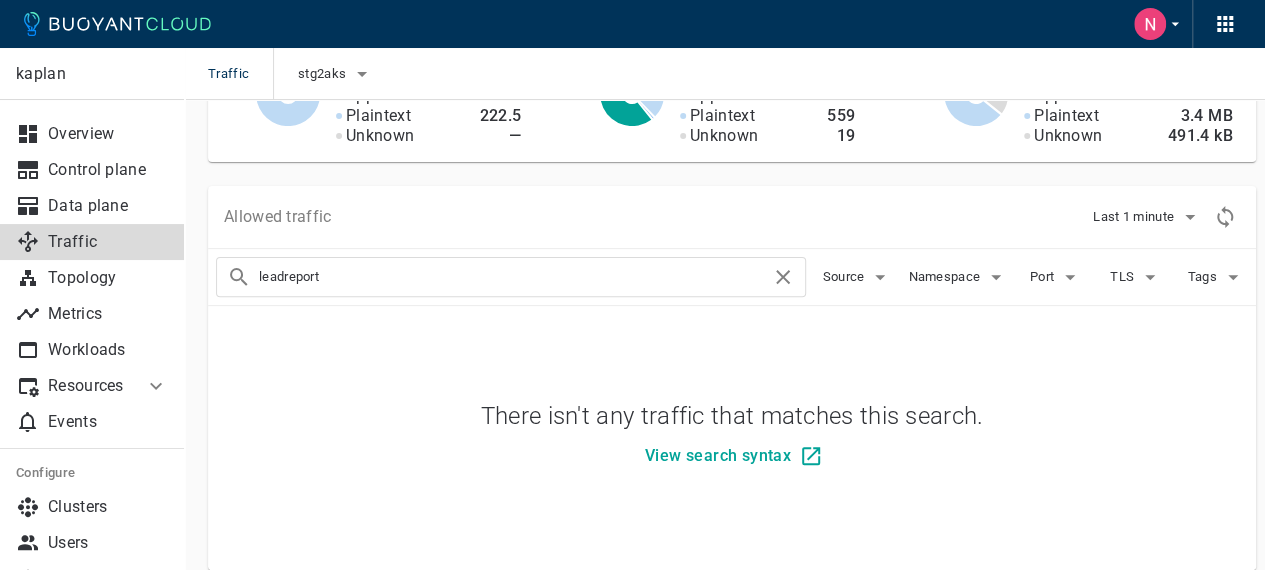 type on "leadreport" 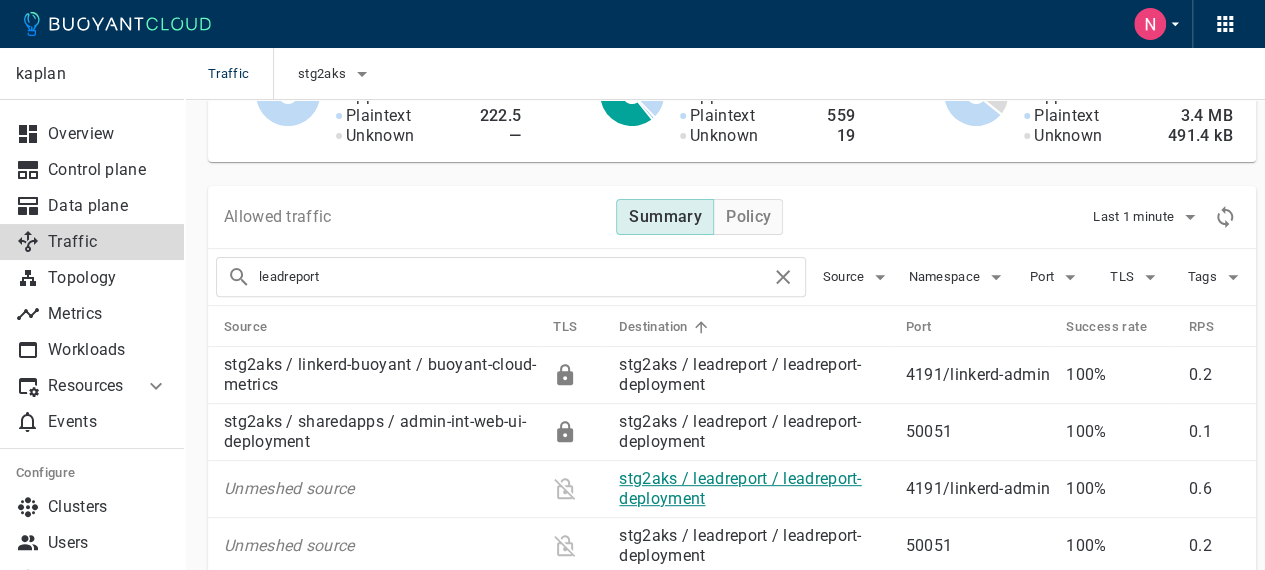 click on "stg2aks / leadreport / leadreport-deployment" at bounding box center (740, 374) 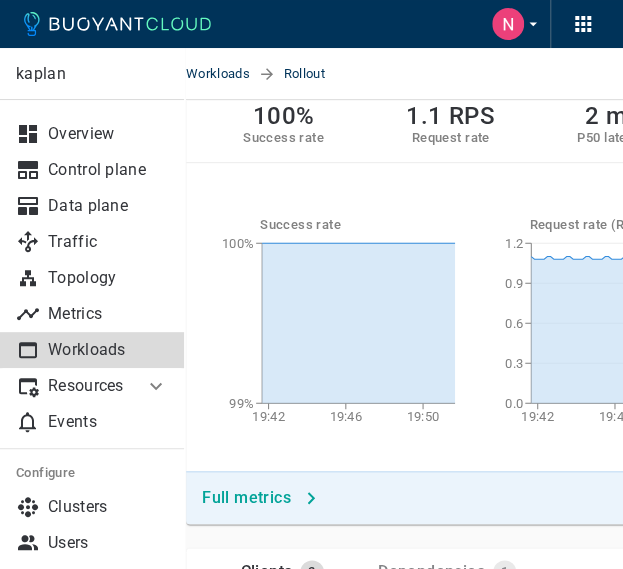 scroll, scrollTop: 200, scrollLeft: 20, axis: both 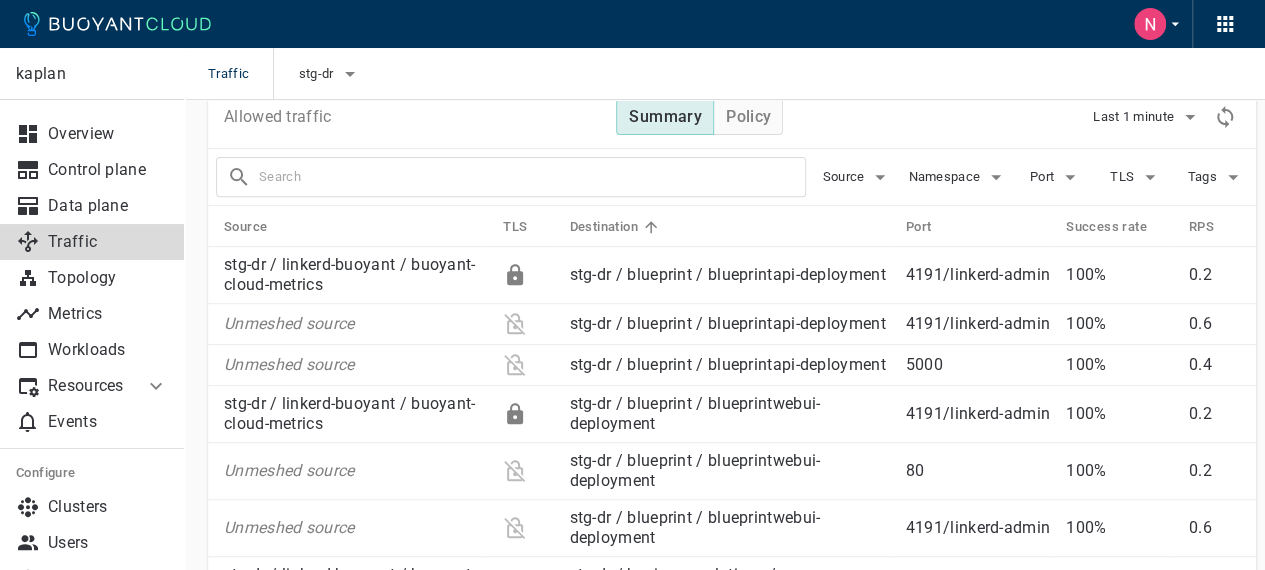 click at bounding box center (532, 177) 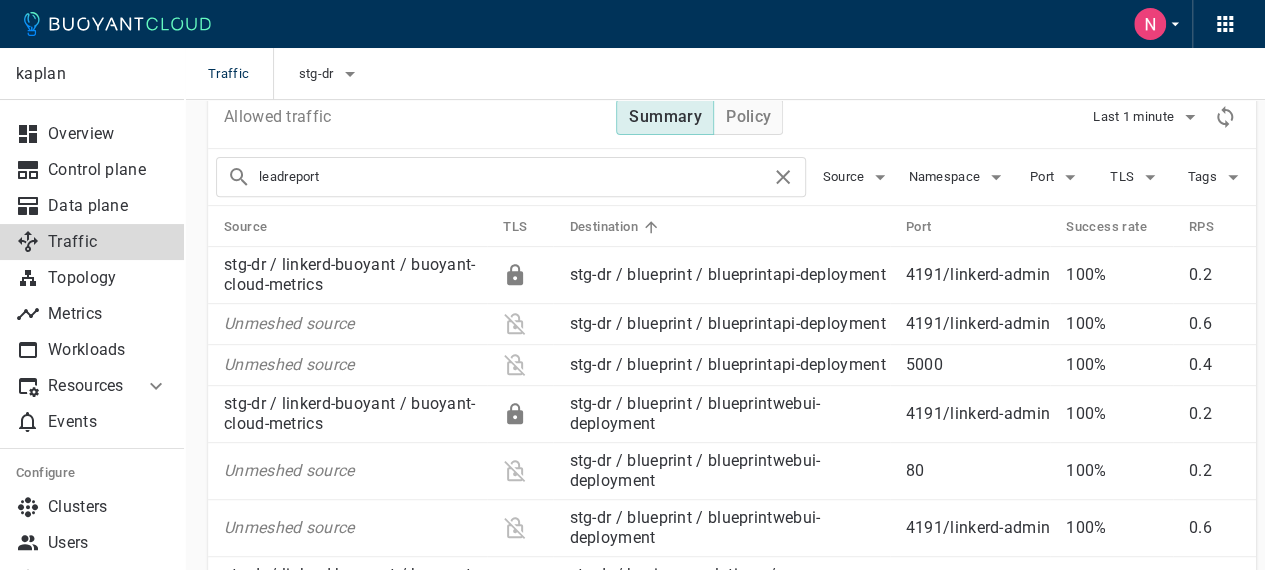type on "leadreport" 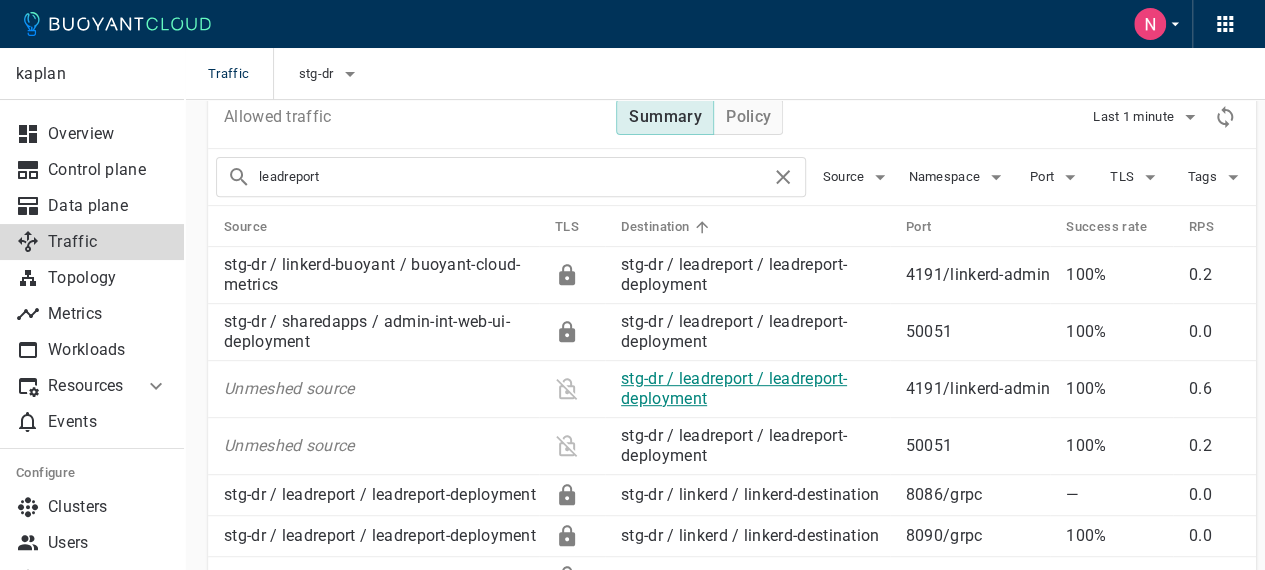 click on "stg-dr / leadreport / leadreport-deployment" at bounding box center [734, 274] 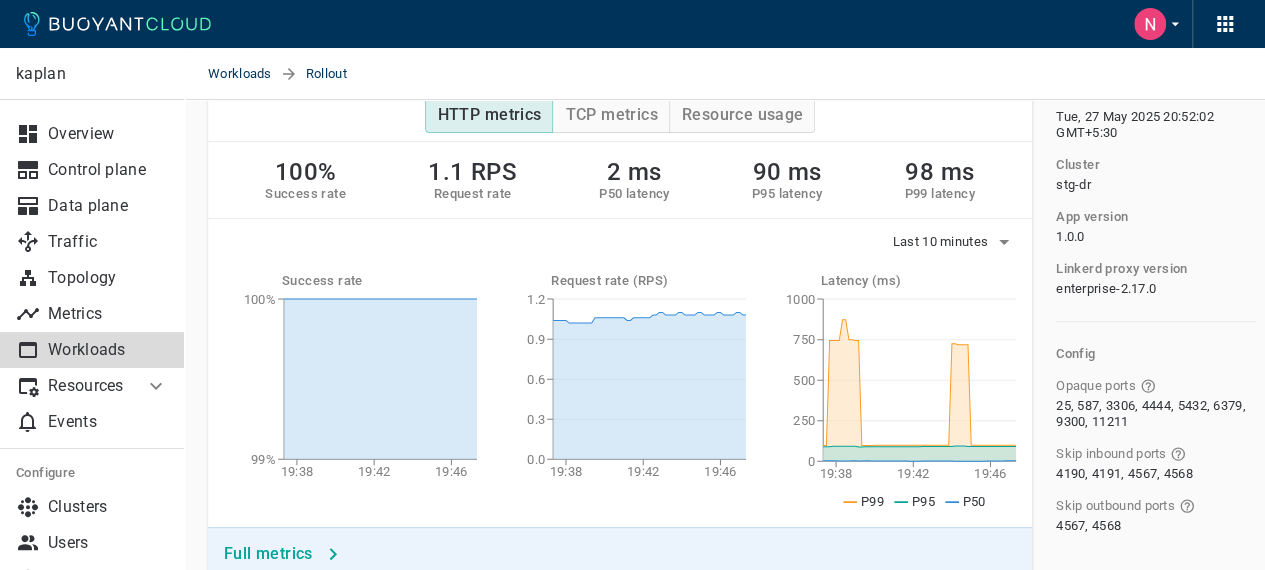 scroll, scrollTop: 100, scrollLeft: 0, axis: vertical 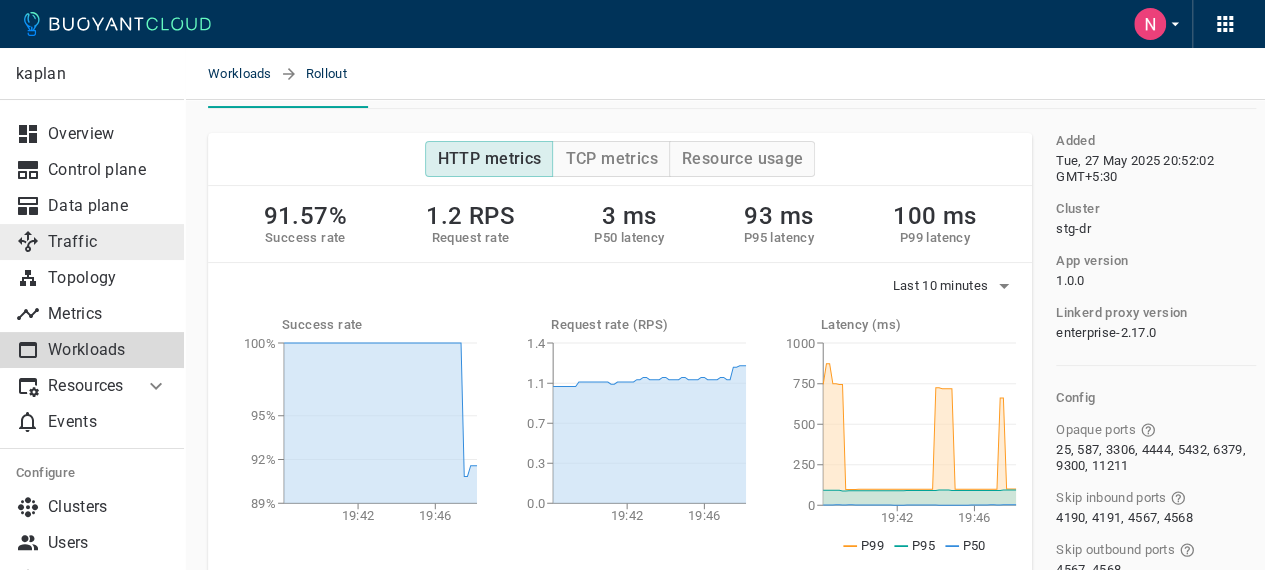 click on "Traffic" at bounding box center [108, 242] 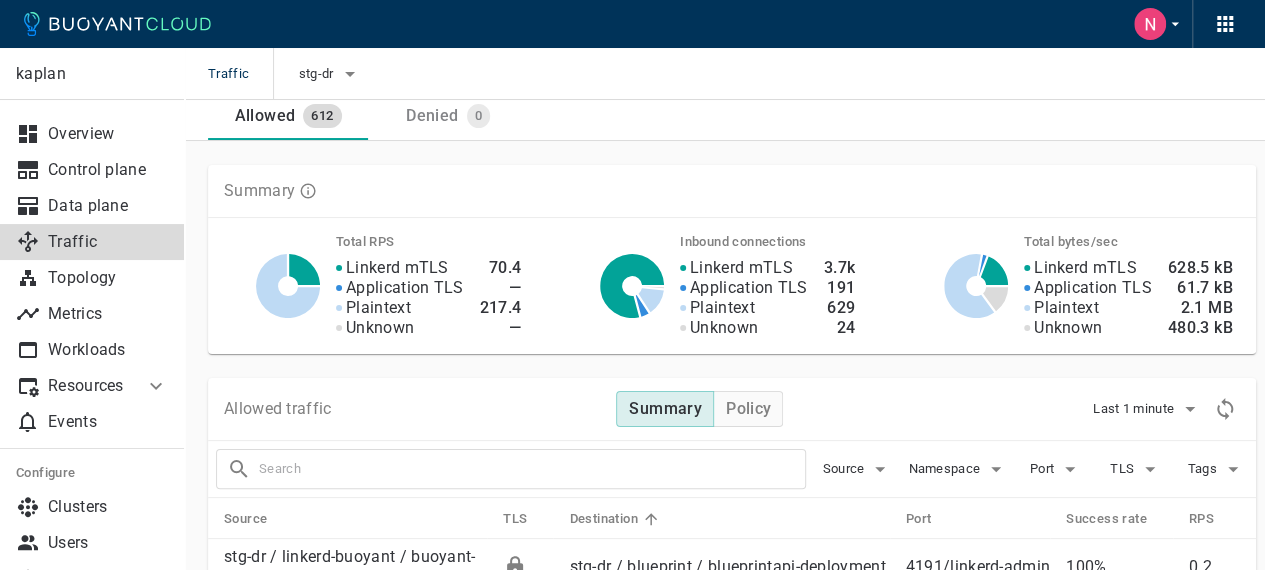 scroll, scrollTop: 0, scrollLeft: 0, axis: both 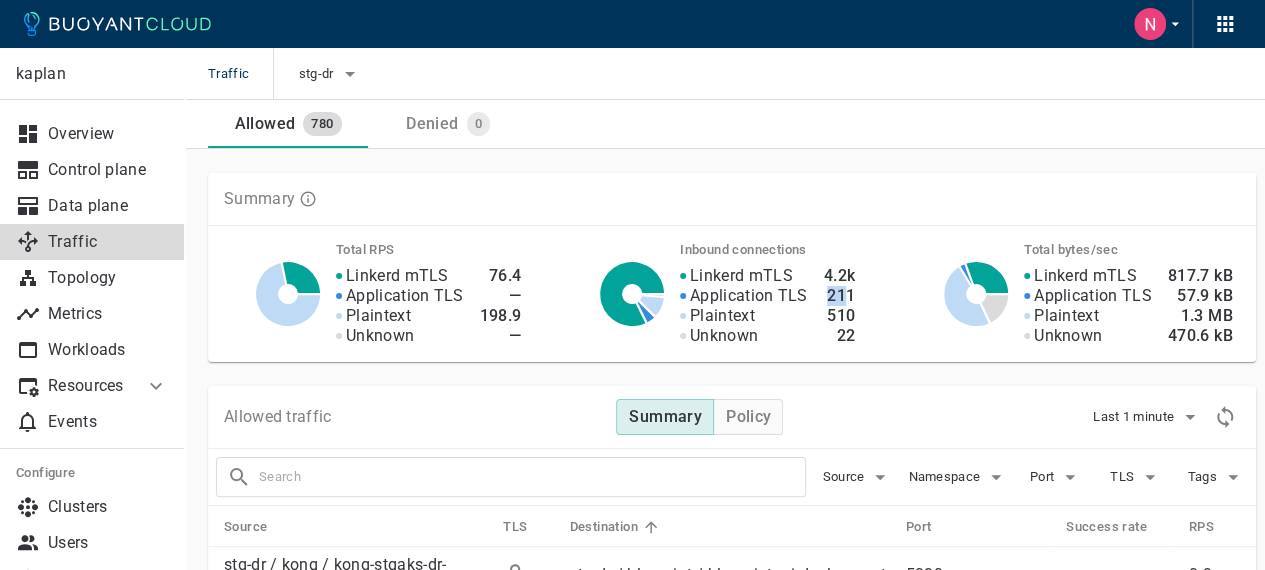 drag, startPoint x: 849, startPoint y: 294, endPoint x: 815, endPoint y: 292, distance: 34.058773 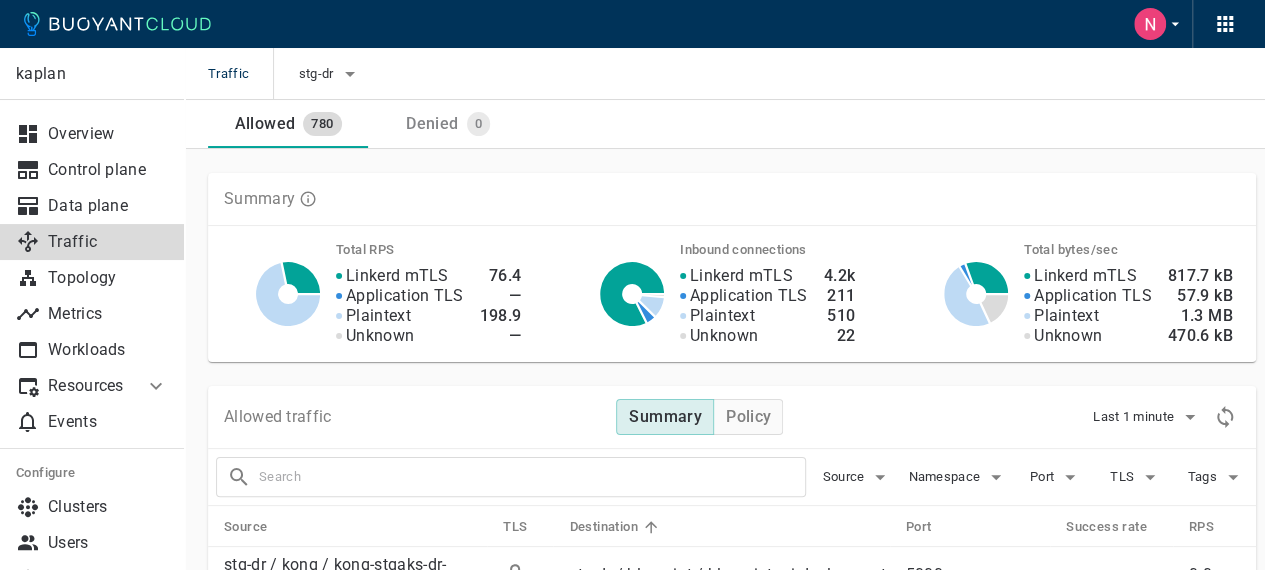 click on "Application TLS" at bounding box center (397, 276) 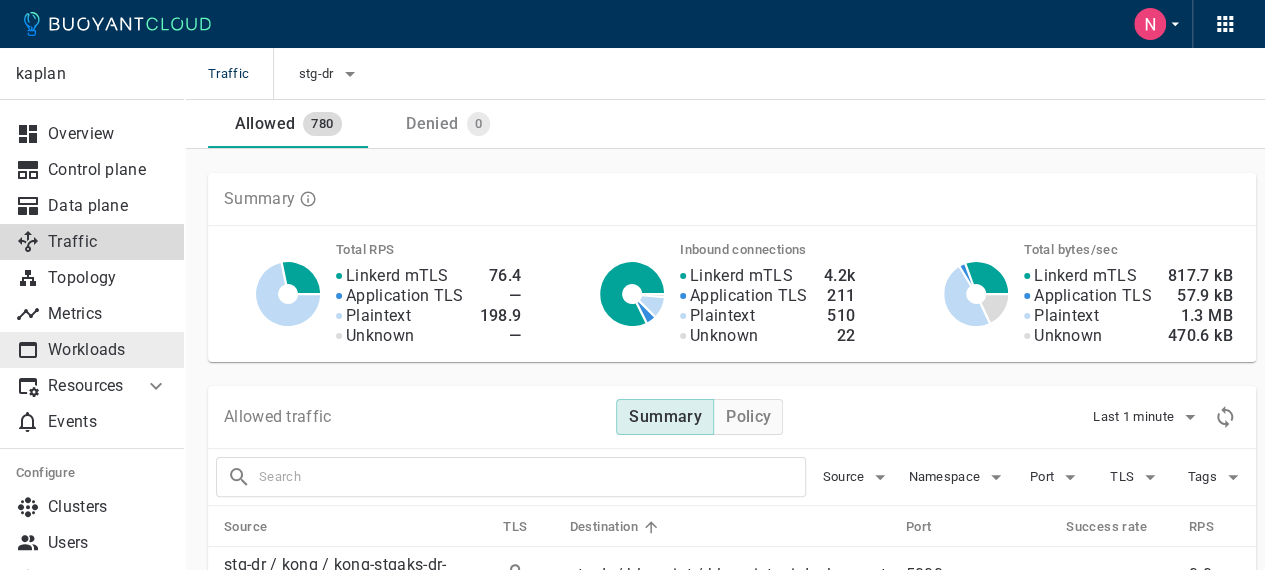click on "Workloads" at bounding box center (108, 350) 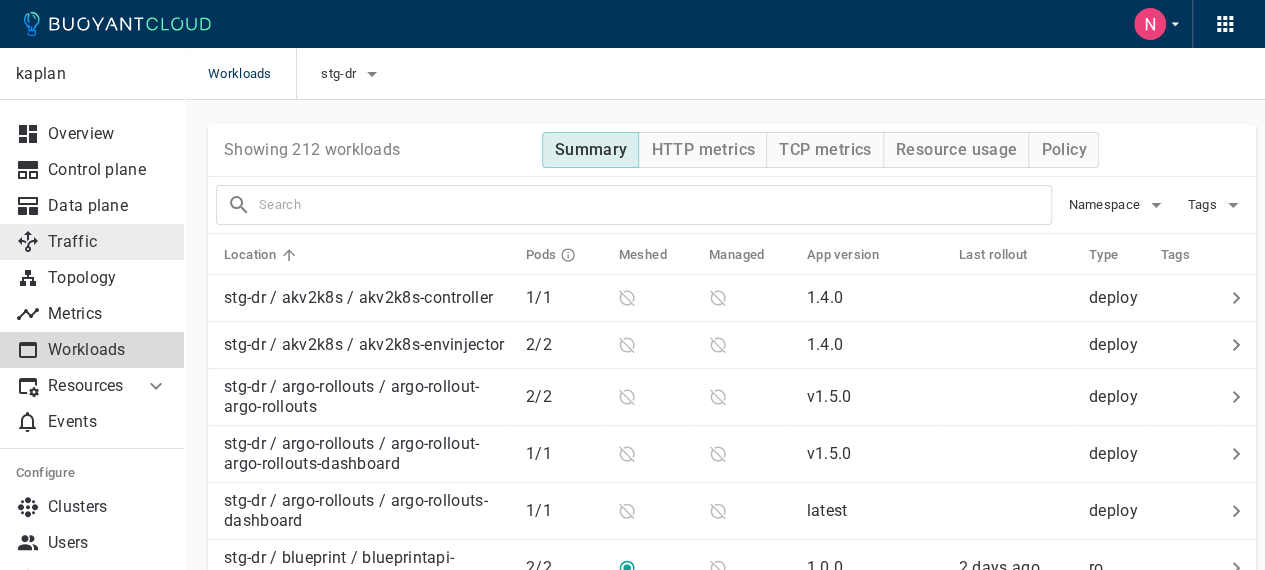 click on "Traffic" at bounding box center (108, 242) 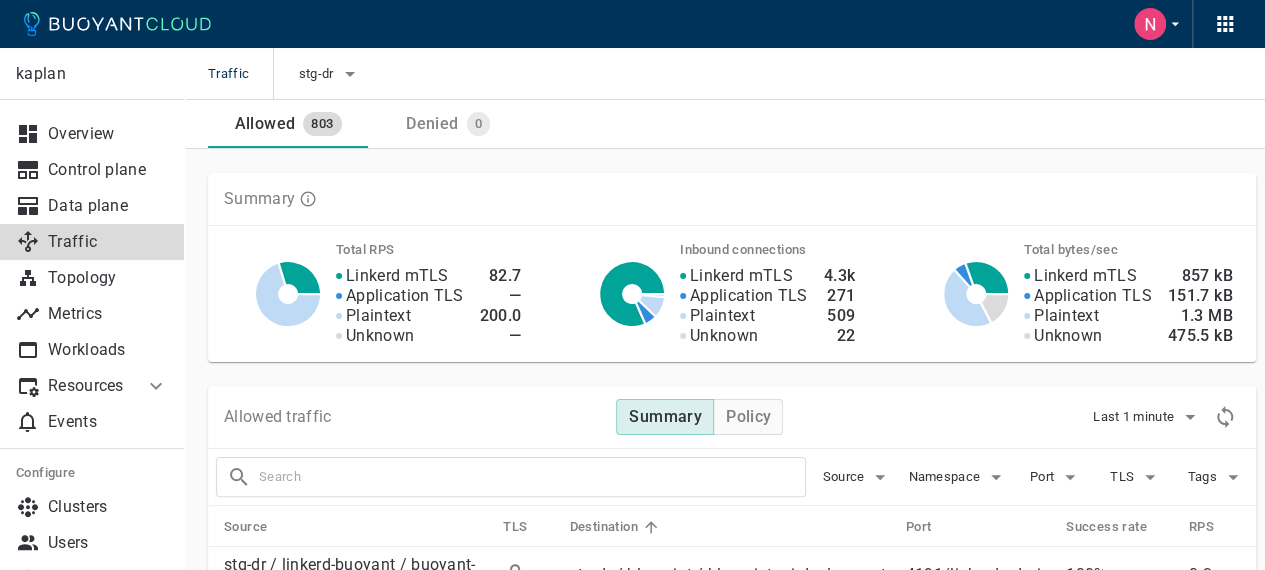 click on "Summary Total RPS Linkerd mTLS Application TLS Plaintext Unknown 82.7 — 200.0 — Inbound connections Linkerd mTLS Application TLS Plaintext Unknown 4.3k 271 509 22 Total bytes/sec Linkerd mTLS Application TLS Plaintext Unknown 857 kB 151.7 kB 1.3 MB 475.5 kB" at bounding box center [720, 255] 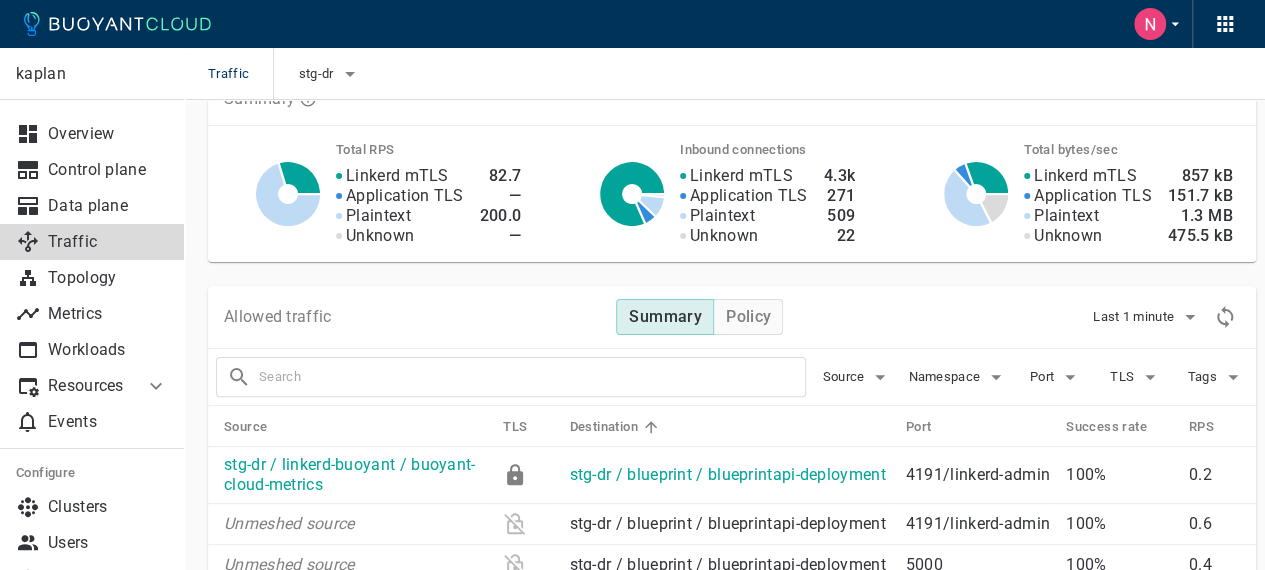 scroll, scrollTop: 0, scrollLeft: 0, axis: both 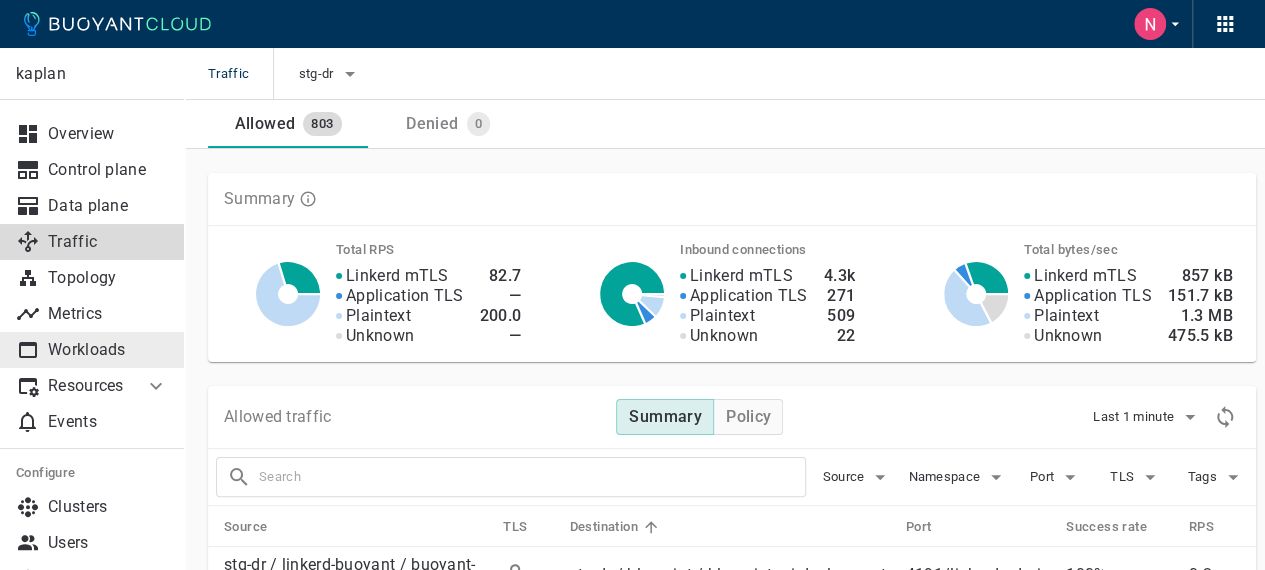 click on "Workloads" at bounding box center (108, 350) 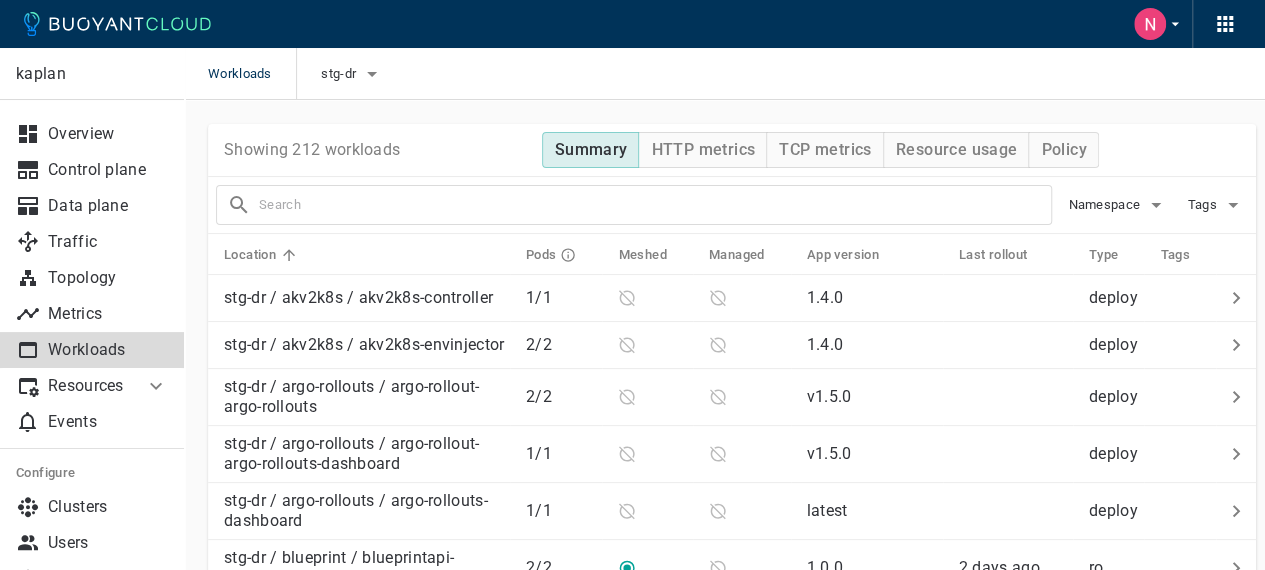 click at bounding box center [655, 205] 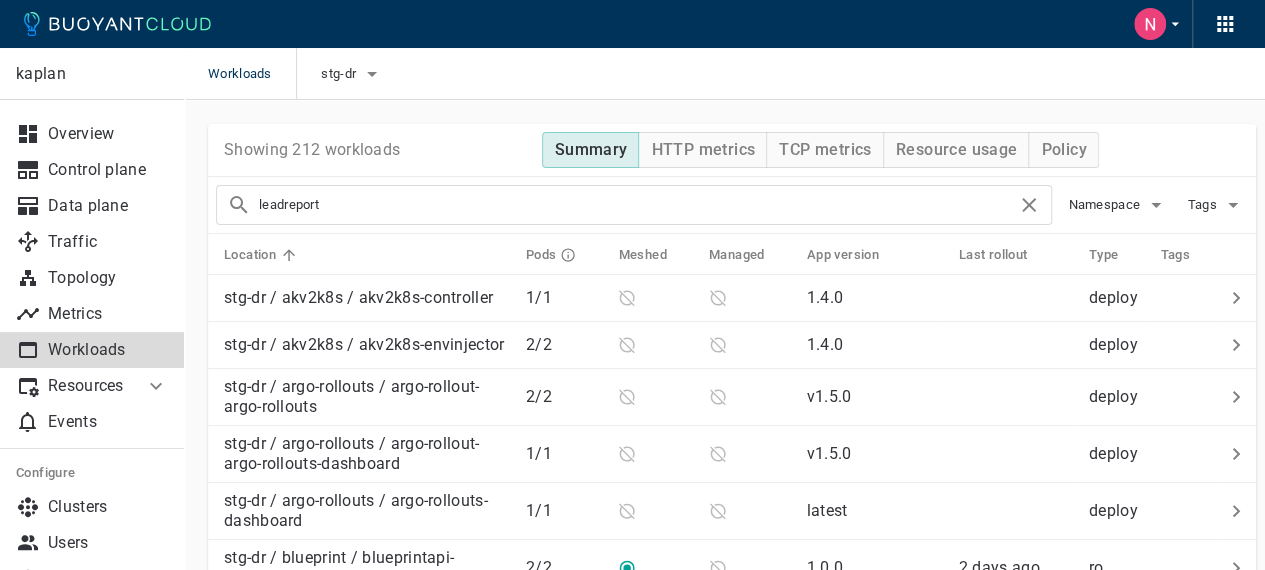 type on "leadreport" 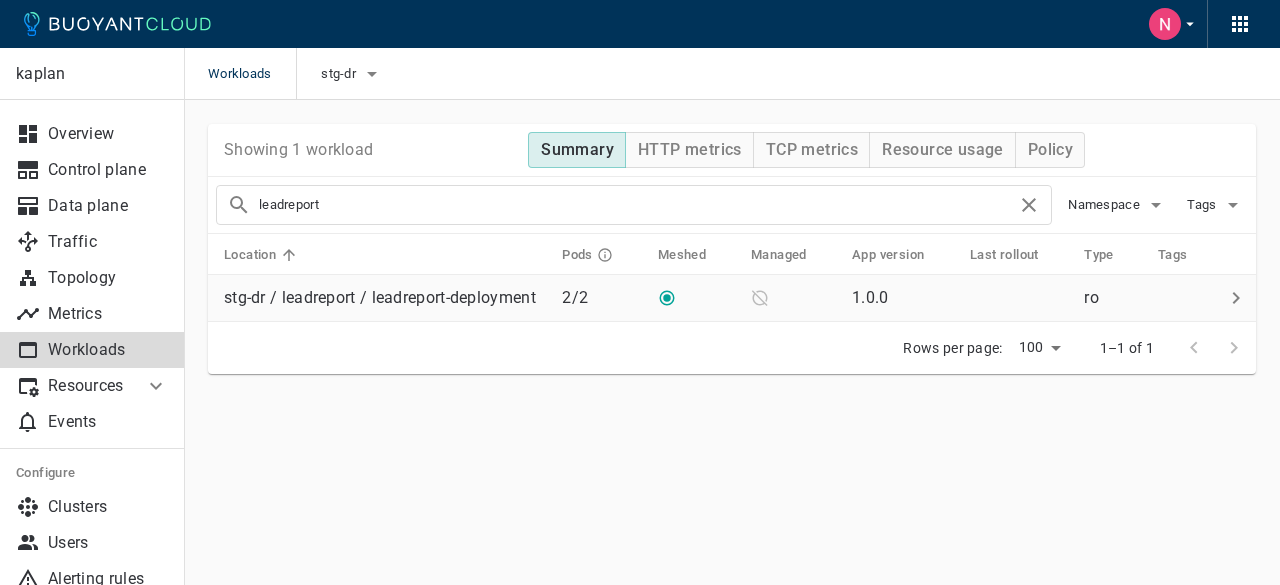 click on "stg-dr / leadreport / leadreport-deployment" at bounding box center (377, 298) 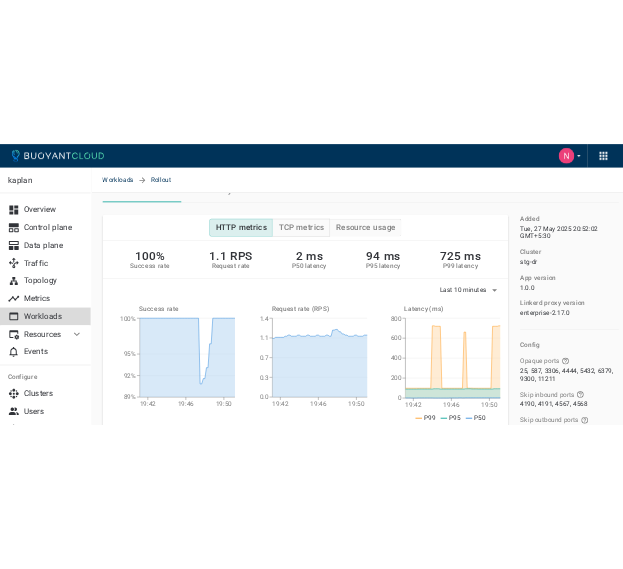 scroll, scrollTop: 200, scrollLeft: 0, axis: vertical 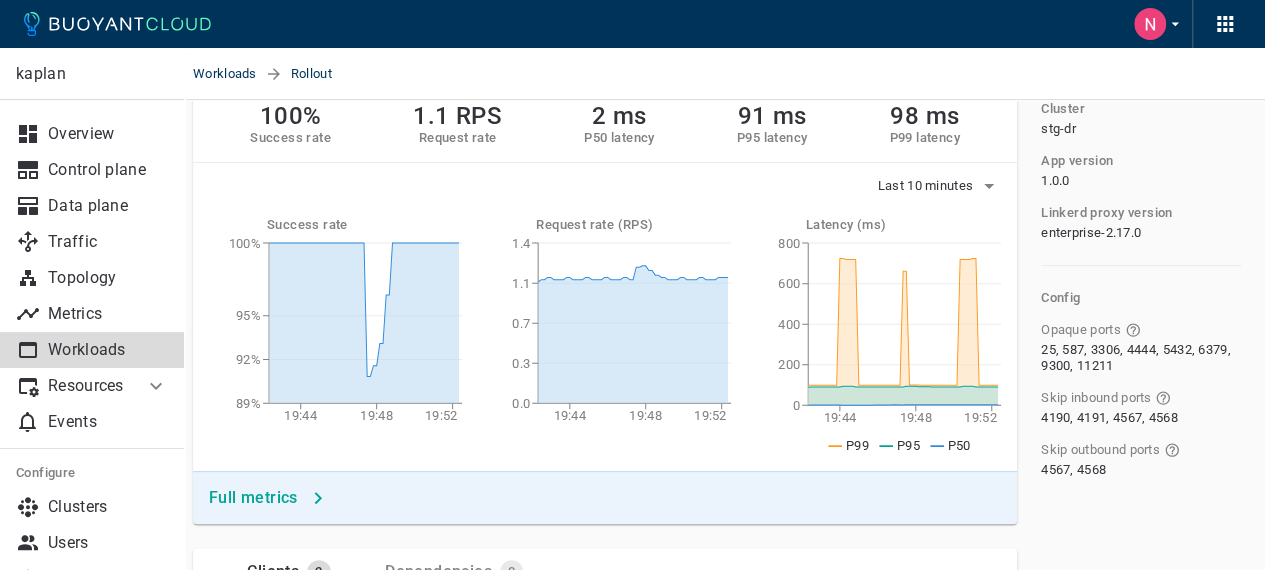 click on "Added [DATE] [TIME] GMT+5:30 Cluster stg-dr App version 1.0.0 Linkerd proxy version enterprise-2.17.0 Config Opaque ports 25, 587, 3306, 4444, 5432, 6379, 9300, 11211 Skip inbound ports 4190, 4191, 4567, 4568 Skip outbound ports 4567, 4568" at bounding box center [1129, 1030] 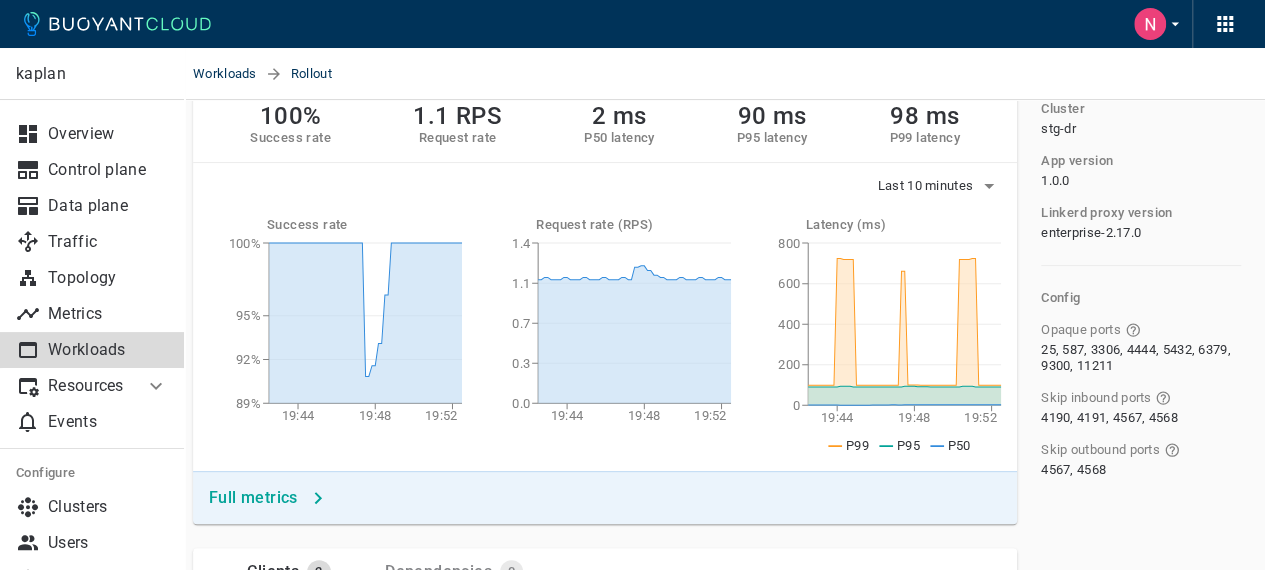 click on "Added [DATE] [TIME] GMT+5:30 Cluster stg-dr App version 1.0.0 Linkerd proxy version enterprise-2.17.0 Config Opaque ports 25, 587, 3306, 4444, 5432, 6379, 9300, 11211 Skip inbound ports 4190, 4191, 4567, 4568 Skip outbound ports 4567, 4568" at bounding box center [1129, 1030] 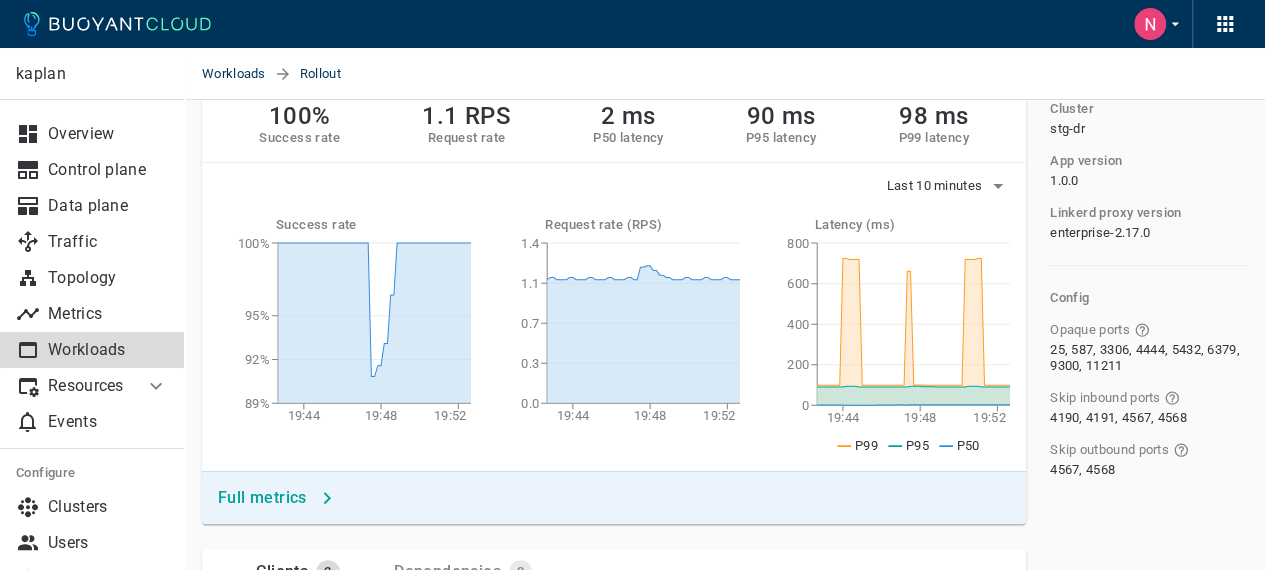 scroll, scrollTop: 200, scrollLeft: 0, axis: vertical 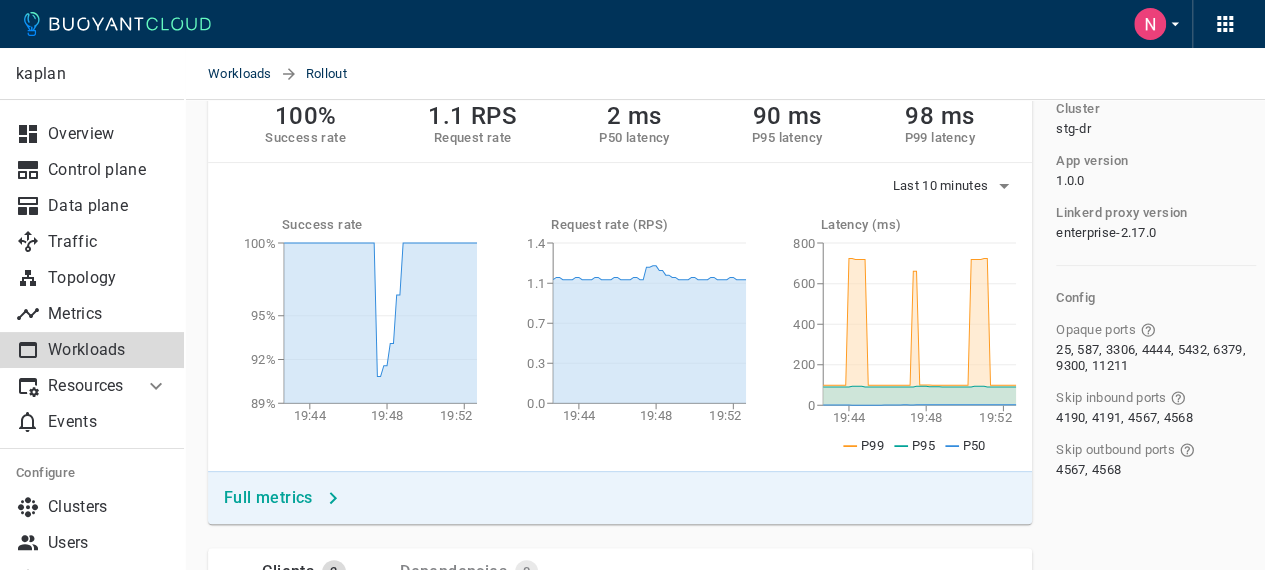 click on "Clients 3 Dependencies 0 Location Meshed Version Type stg-dr / kong / kong-stgaks-dr-gateway 3.6 deploy stg-dr / linkerd-buoyant / buoyant-cloud-metrics v0.36.0 ds stg-dr / sharedapps / admin-int-web-ui-deployment 1.0.0 ro Topology" at bounding box center (608, 668) 